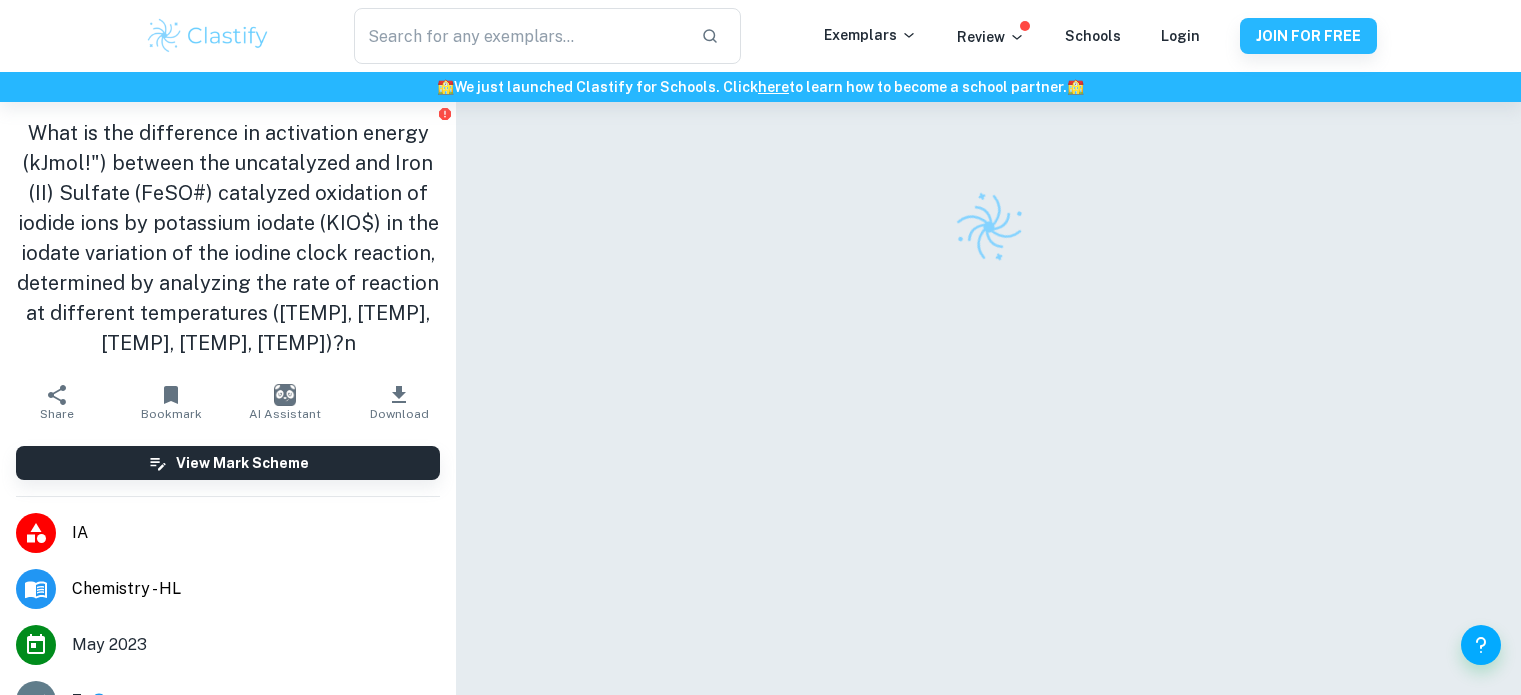 scroll, scrollTop: 0, scrollLeft: 0, axis: both 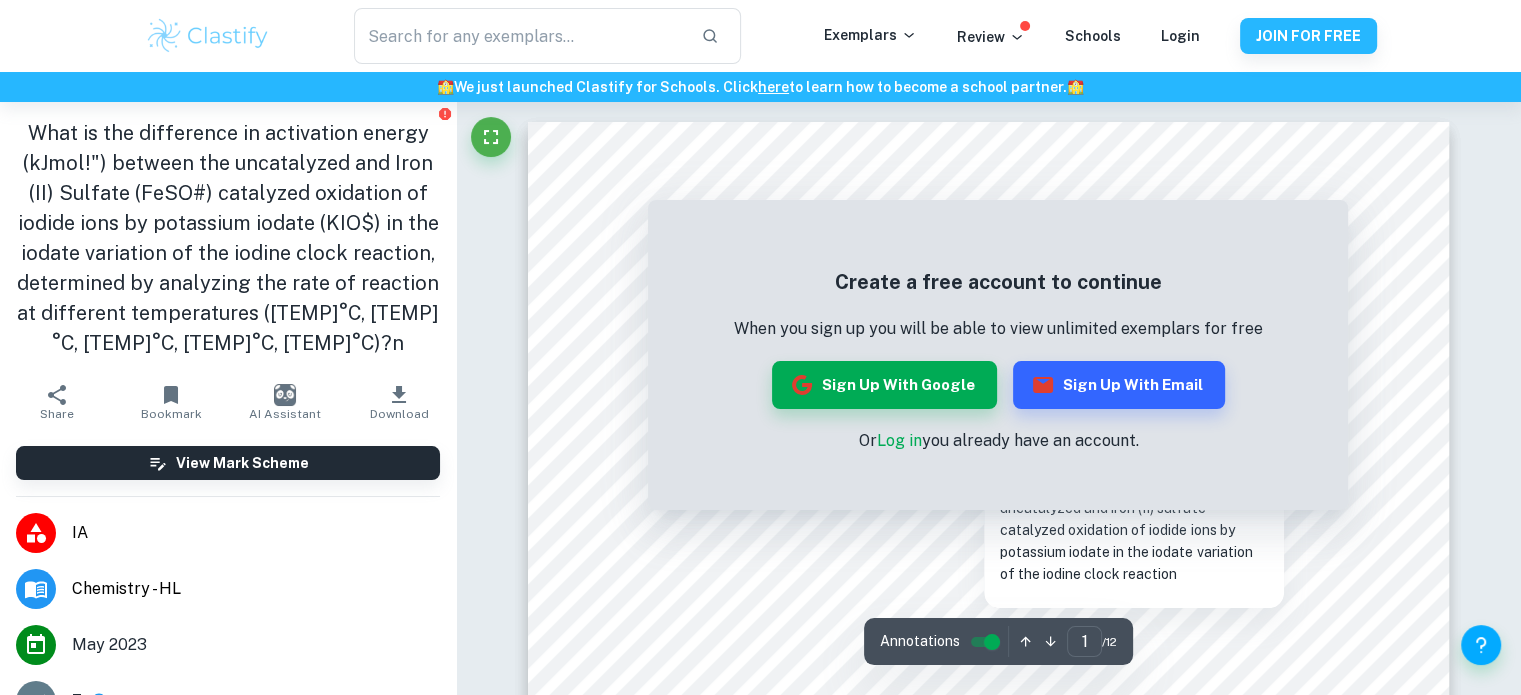 click on "Create a free account to continue When you sign up you will be able to view unlimited exemplars for free Sign up with Google Sign up with Email Or  Log in  you already have an account." at bounding box center [998, 360] 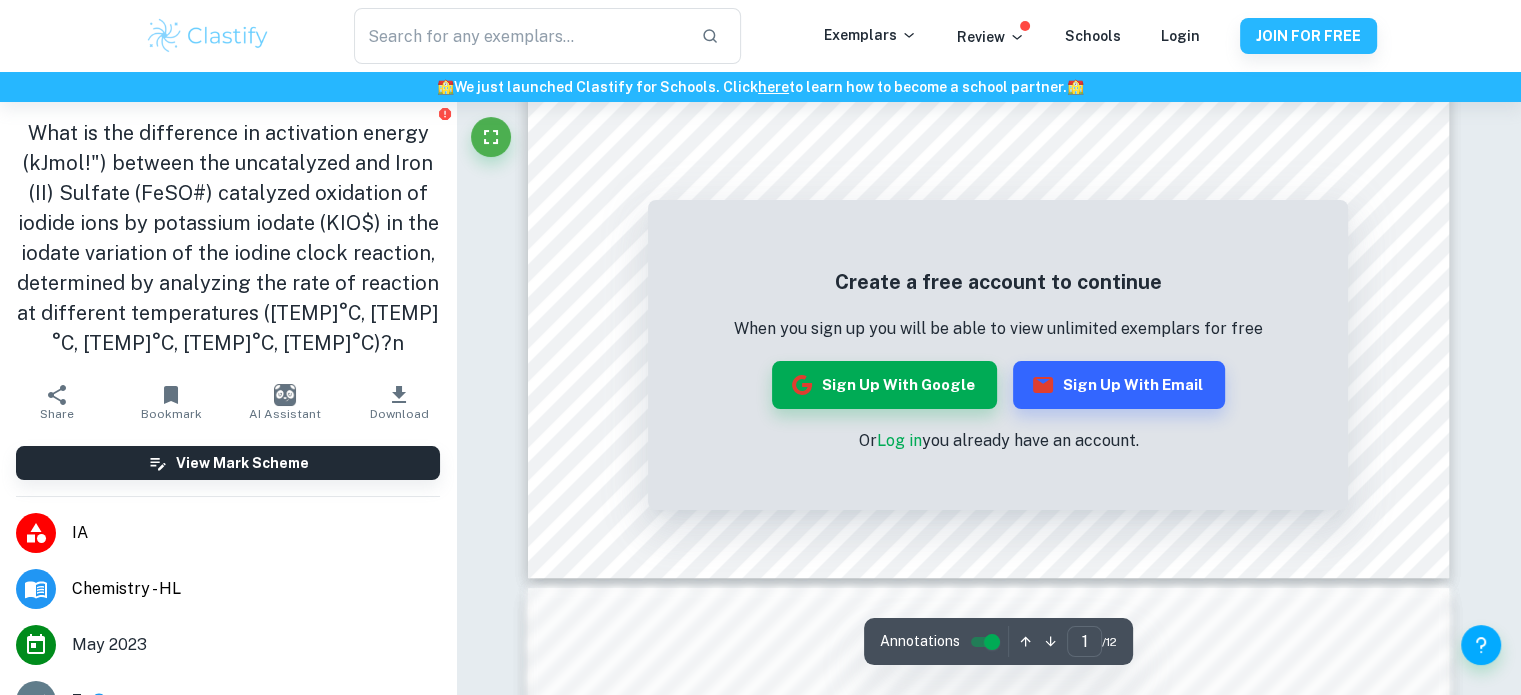 scroll, scrollTop: 380, scrollLeft: 0, axis: vertical 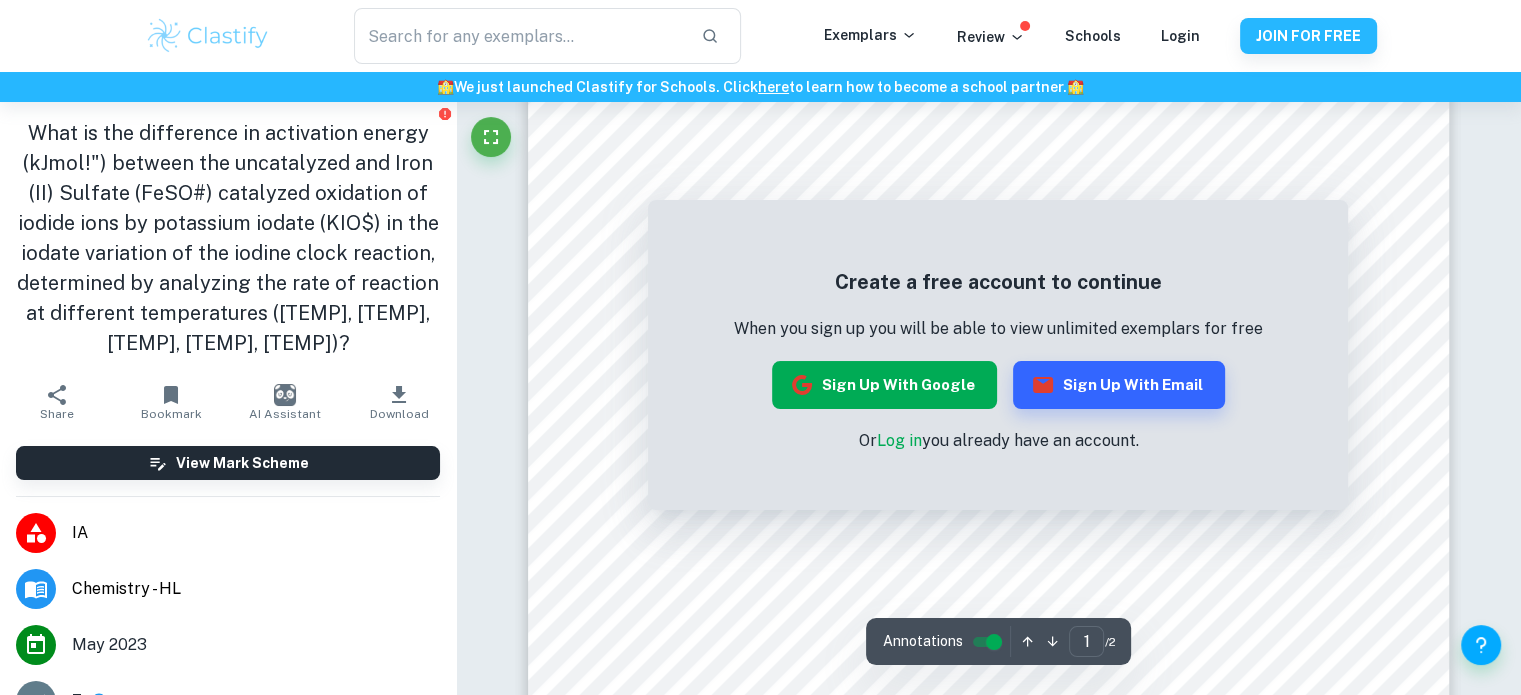 click on "Sign up with Google" at bounding box center (884, 385) 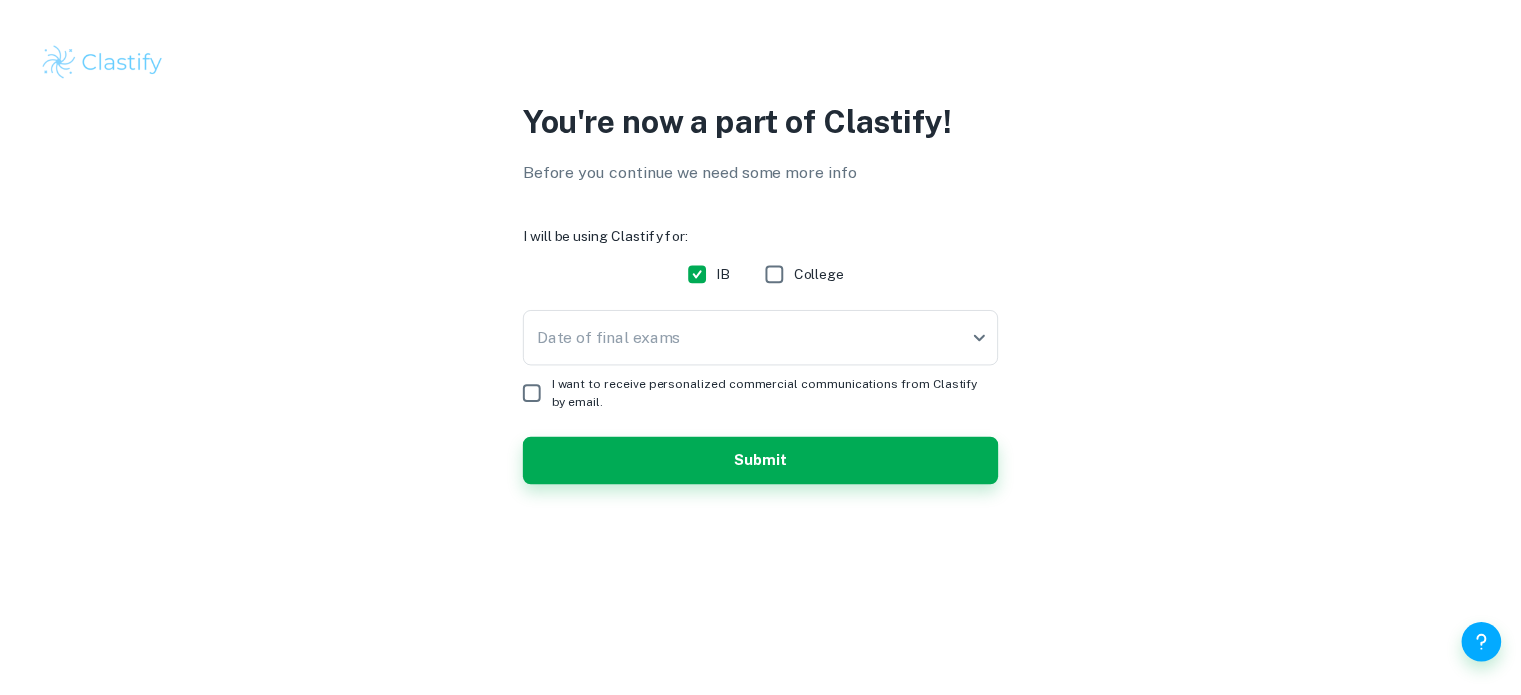scroll, scrollTop: 0, scrollLeft: 0, axis: both 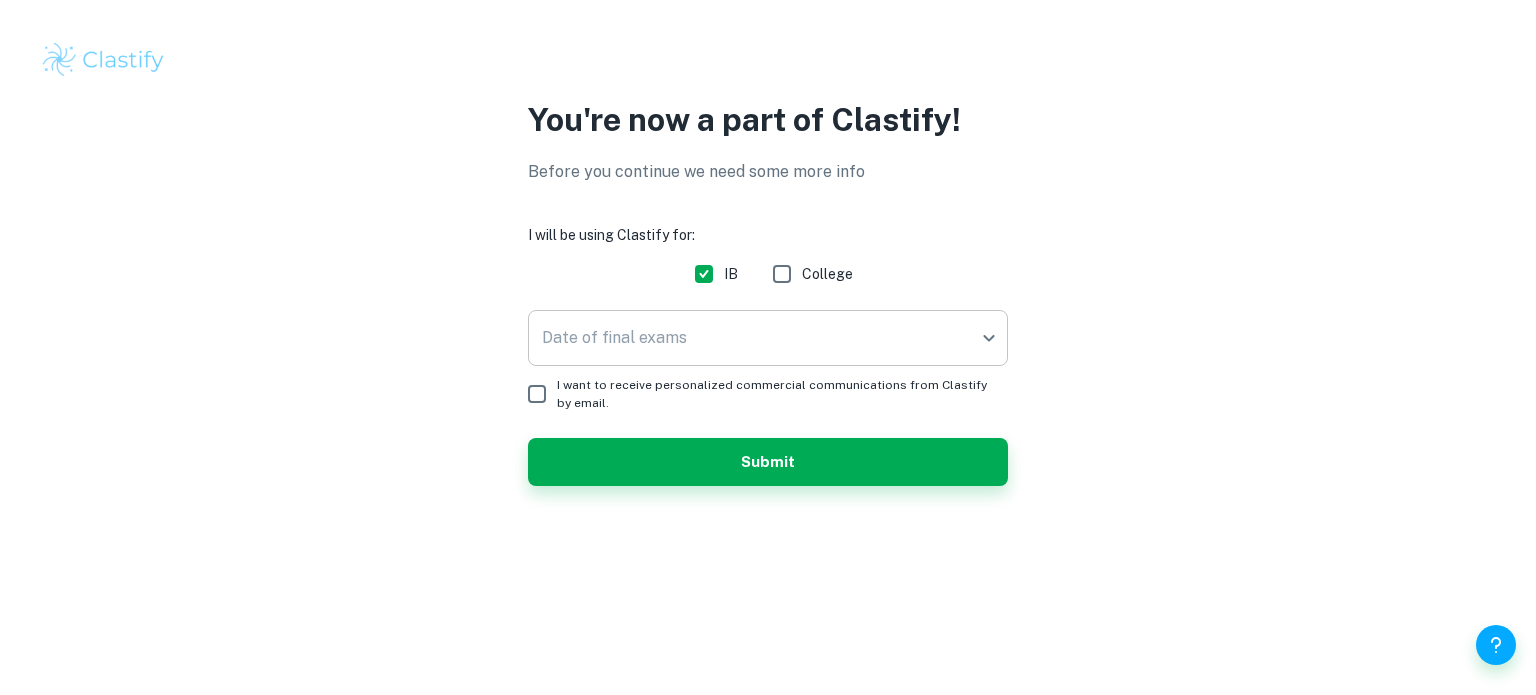 click on "You're now a part of Clastify! Before you continue we need some more info I will be using Clastify for: IB College Date of final exams ​ Date of final exams I want to receive personalized commercial communications from Clastify by email. Submit /profile/additional-info?programs=IB&redirect=%2Fia%2Fchemistry%2F64b8fecd27bf01001369eb75" at bounding box center (768, 347) 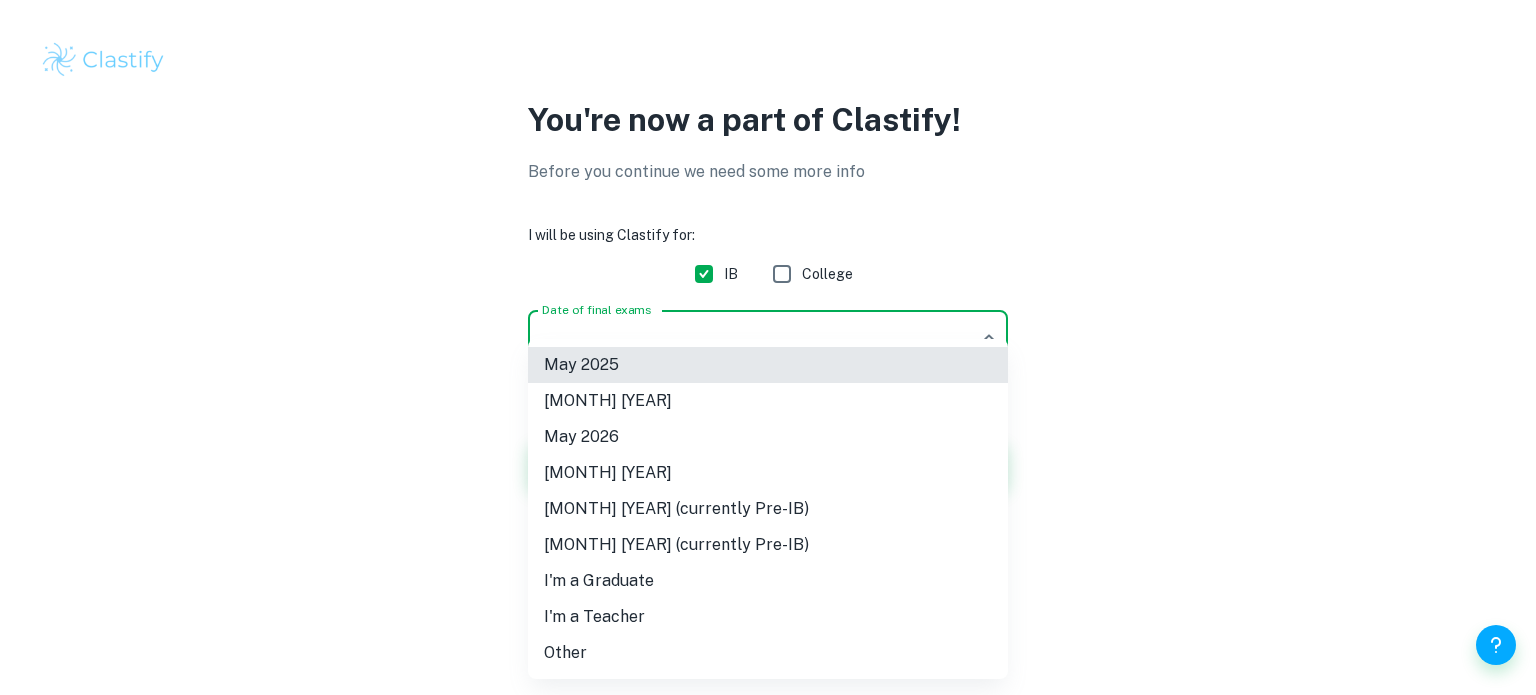 click on "May 2026" at bounding box center [768, 437] 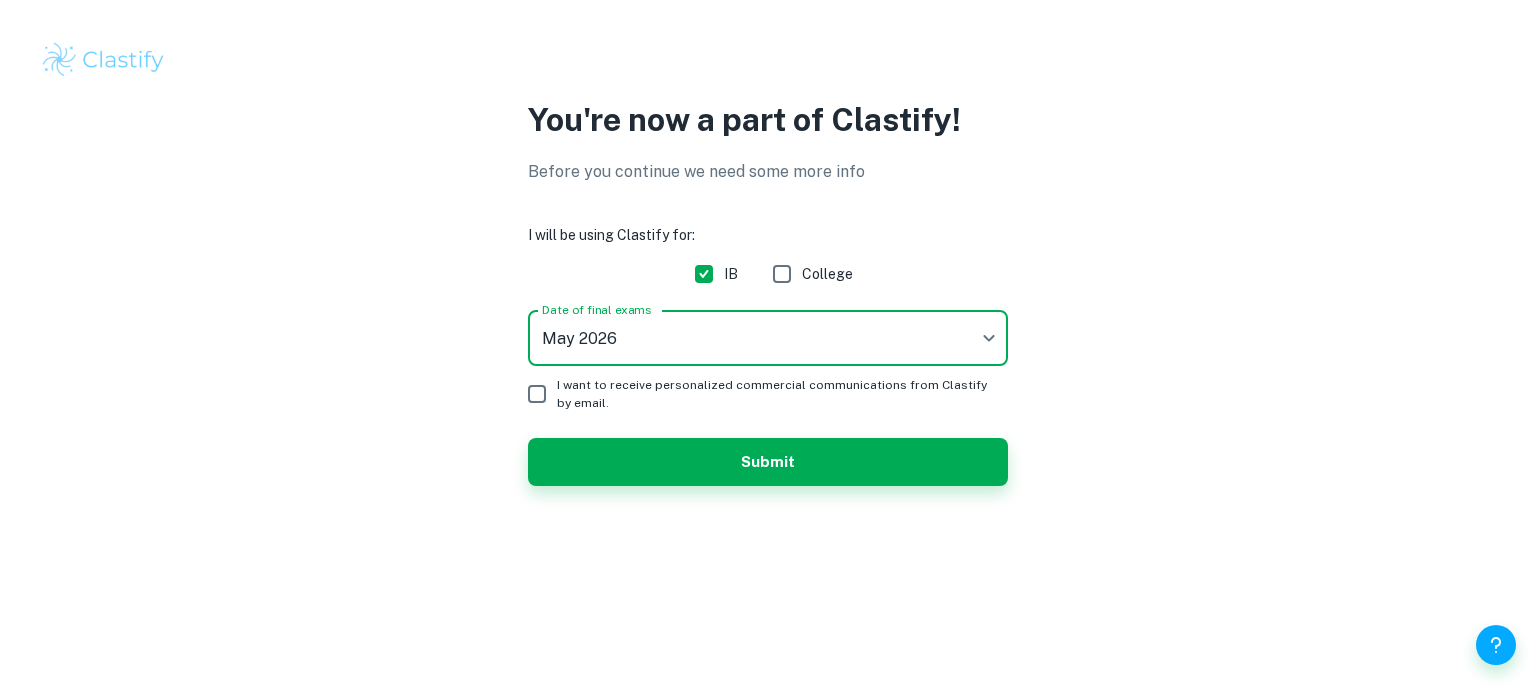 click on "I want to receive personalized commercial communications from Clastify by email." at bounding box center [774, 394] 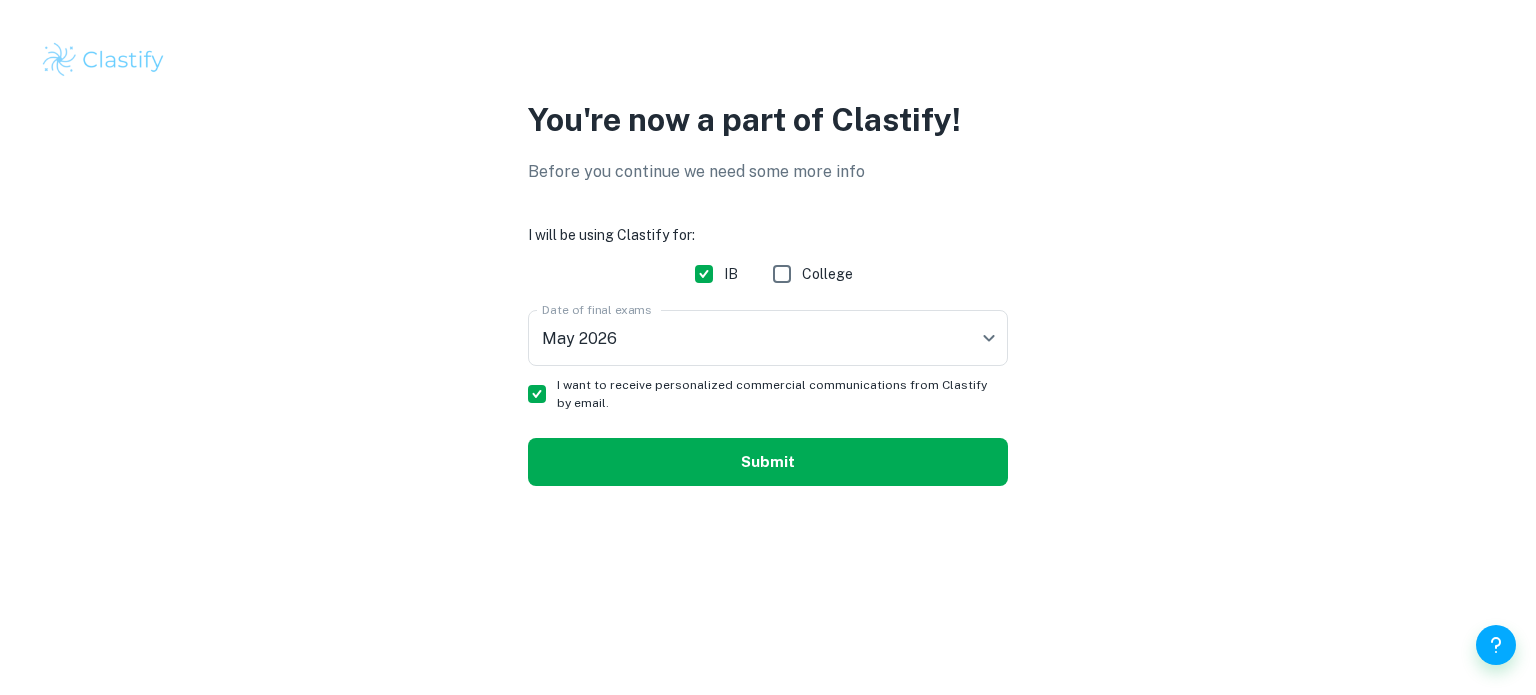 click on "Submit" at bounding box center (768, 462) 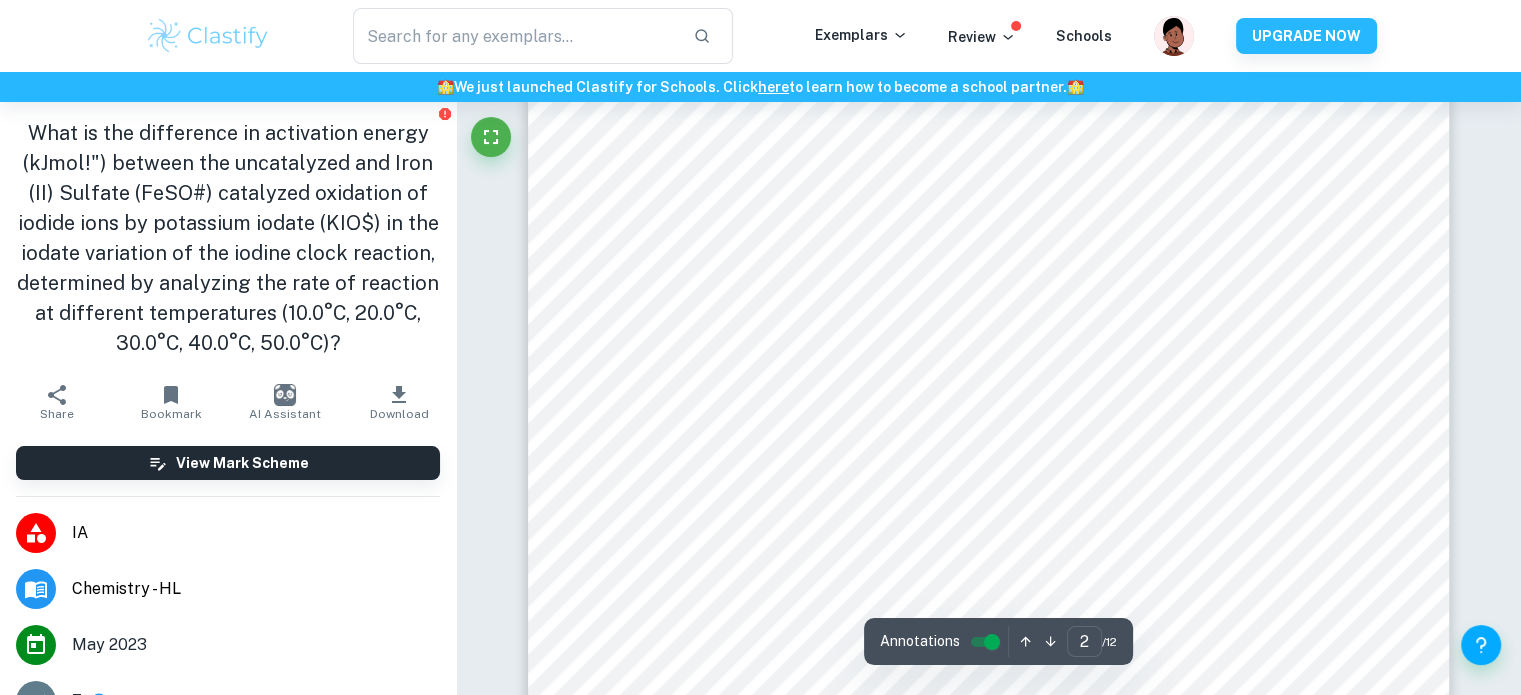 scroll, scrollTop: 2013, scrollLeft: 0, axis: vertical 